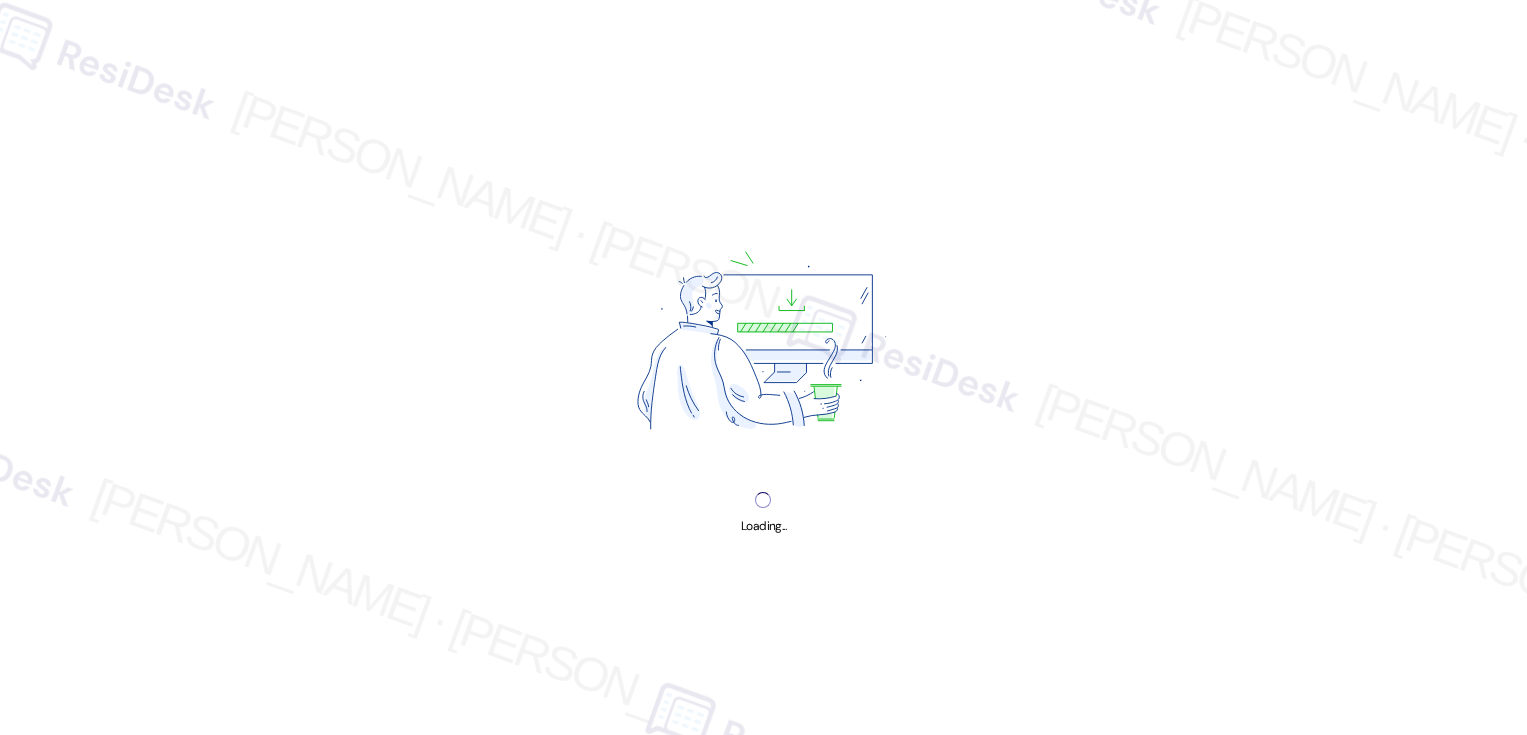 scroll, scrollTop: 0, scrollLeft: 0, axis: both 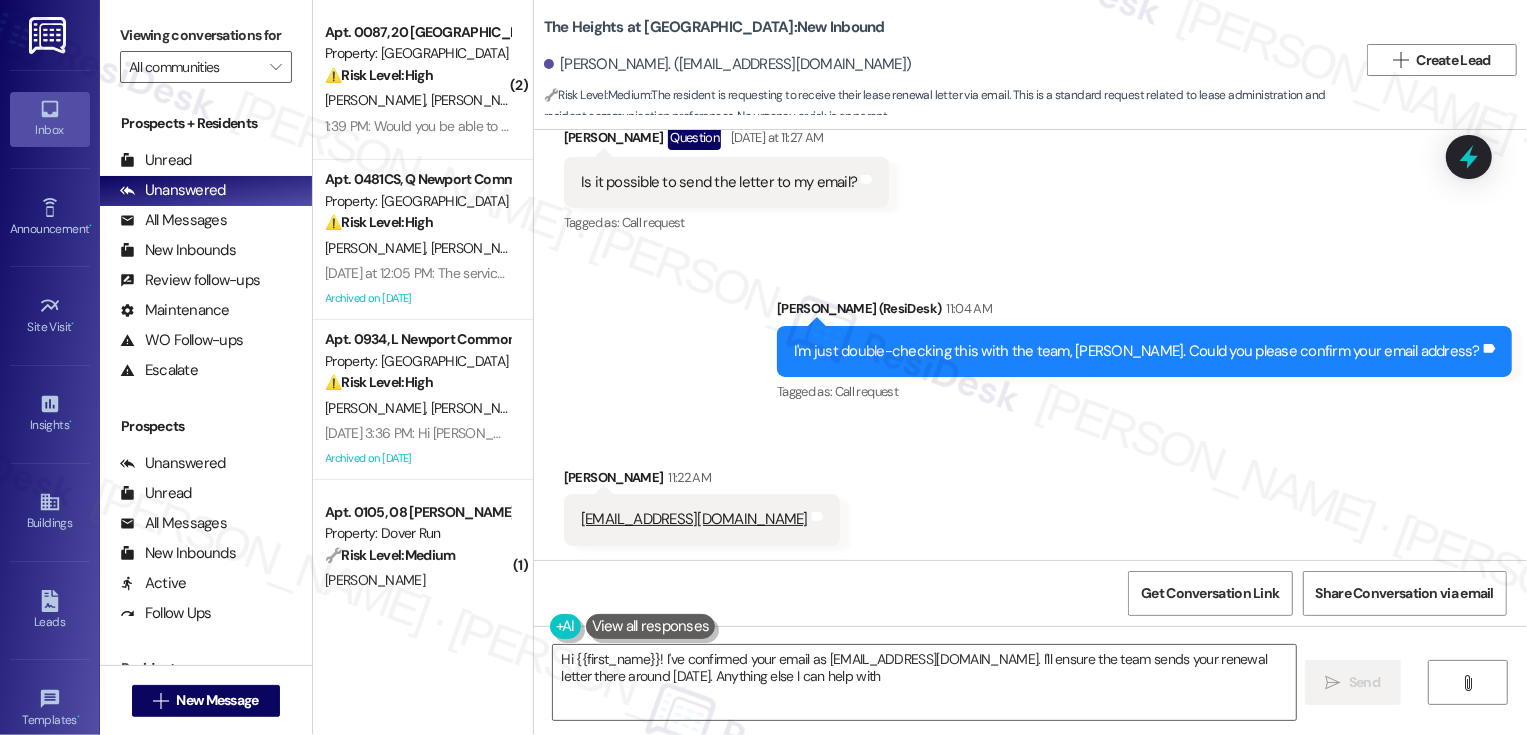 type on "Hi {{first_name}}! I've confirmed your email as jaeseung100@hotmail.com. I'll ensure the team sends your renewal letter there around 08/16/25. Anything else I can help with?" 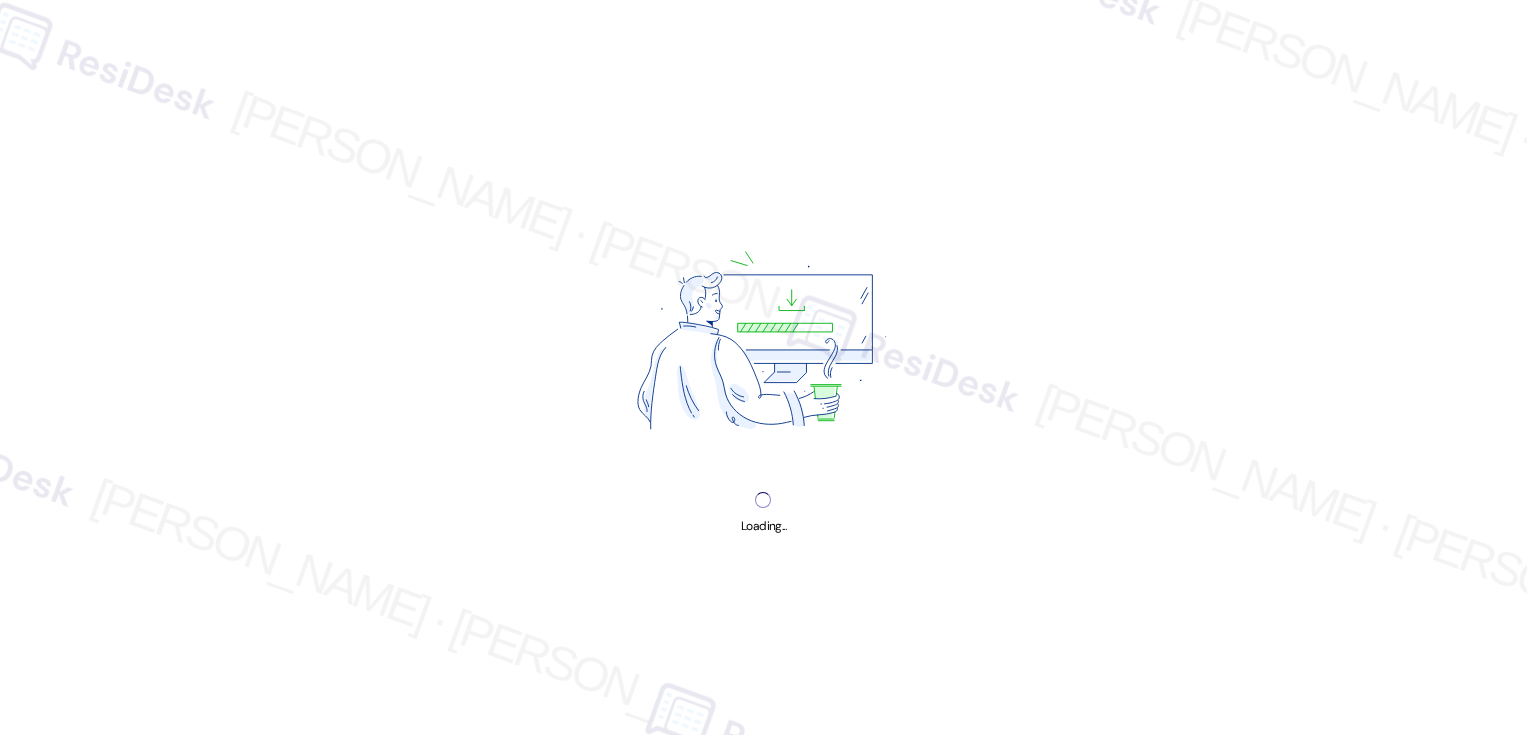 scroll, scrollTop: 0, scrollLeft: 0, axis: both 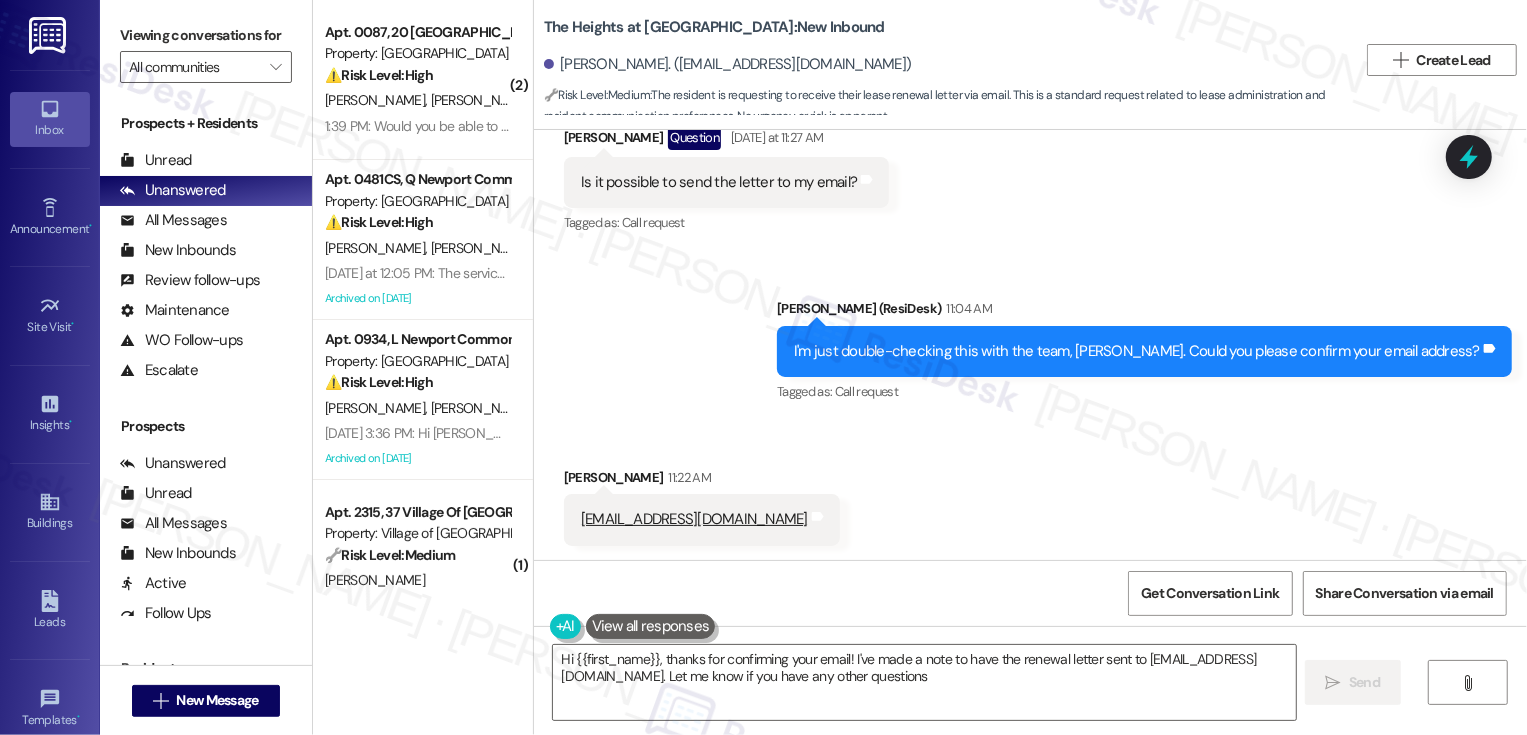 type on "Hi {{first_name}}, thanks for confirming your email! I've made a note to have the renewal letter sent to jaeseung100@hotmail.com. Let me know if you have any other questions!" 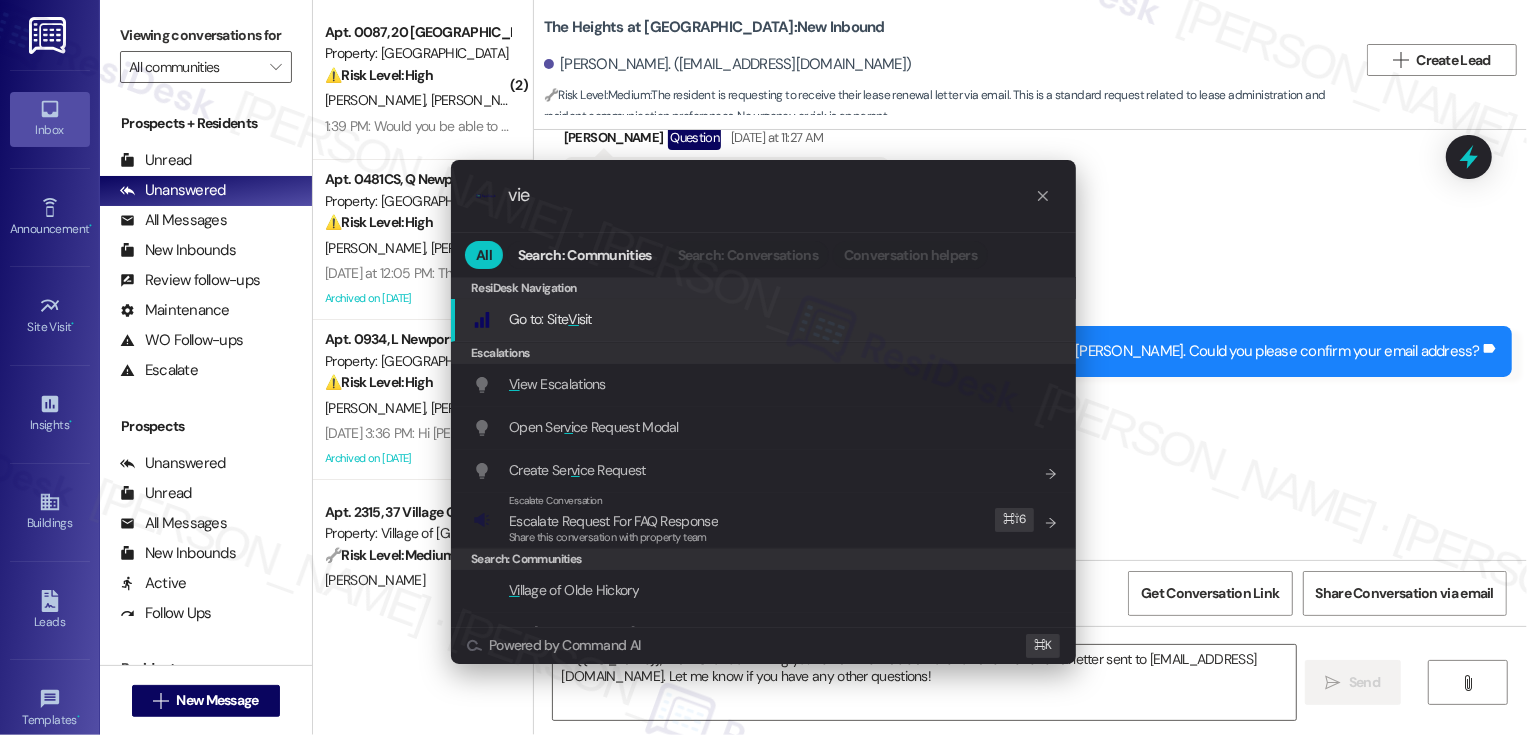 type on "view" 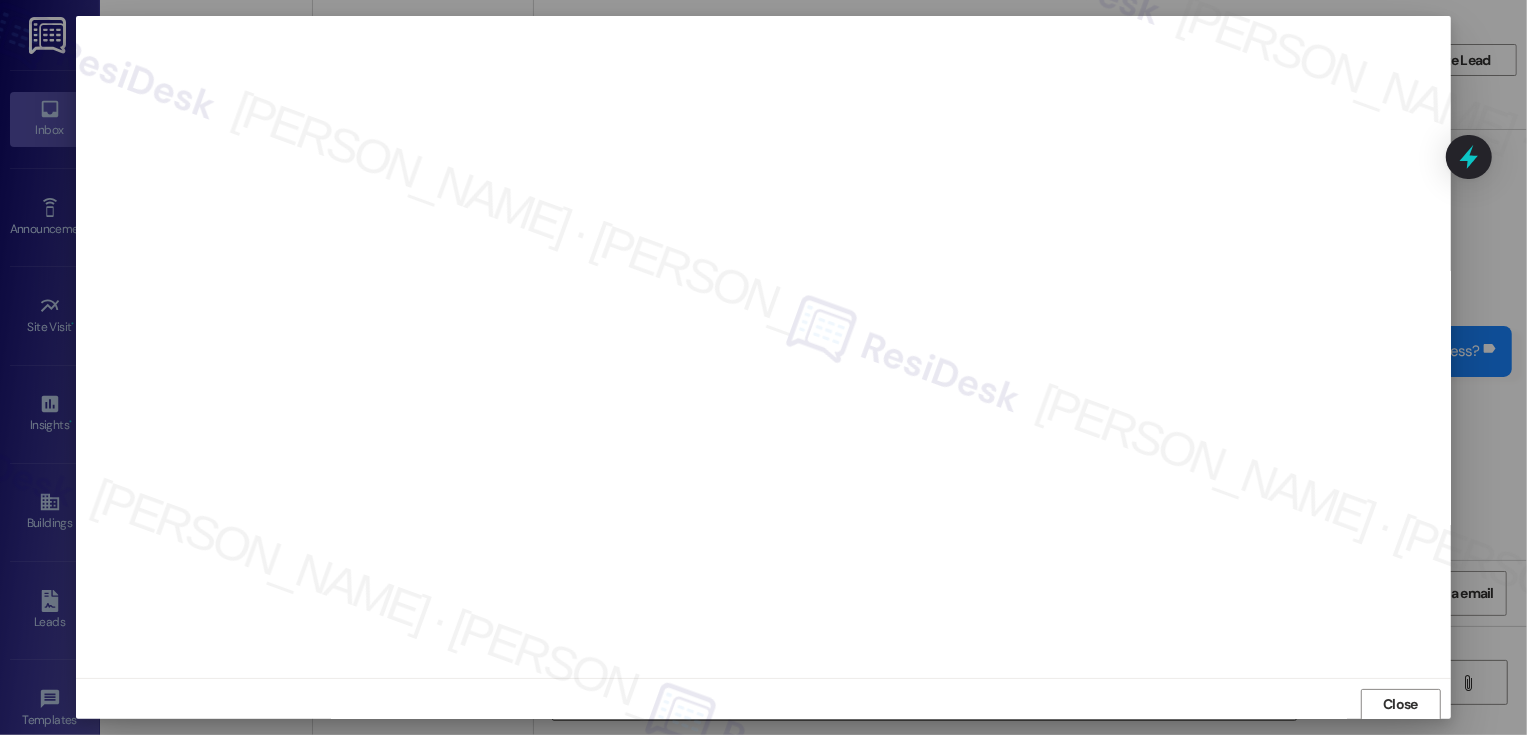 scroll, scrollTop: 1, scrollLeft: 0, axis: vertical 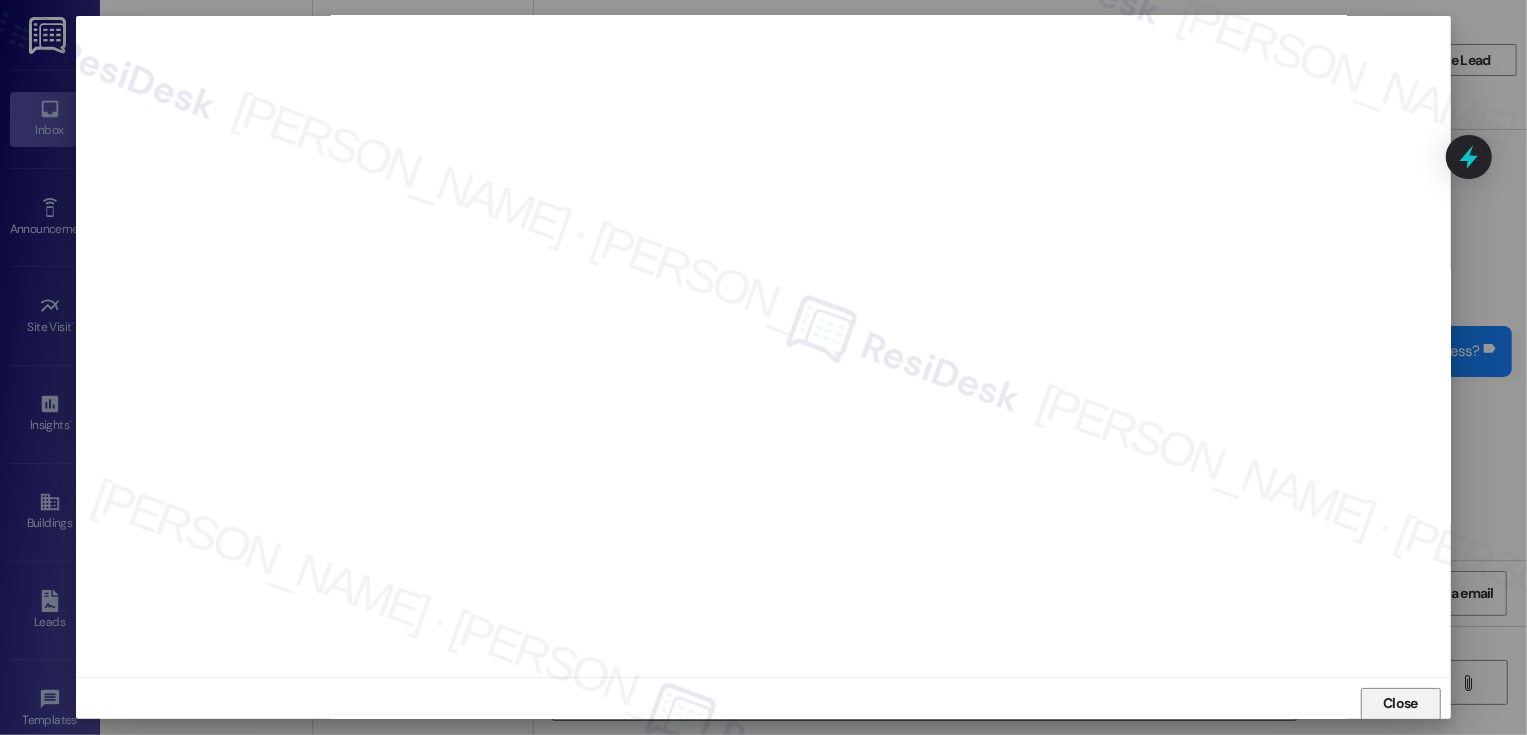 click on "Close" at bounding box center [1401, 704] 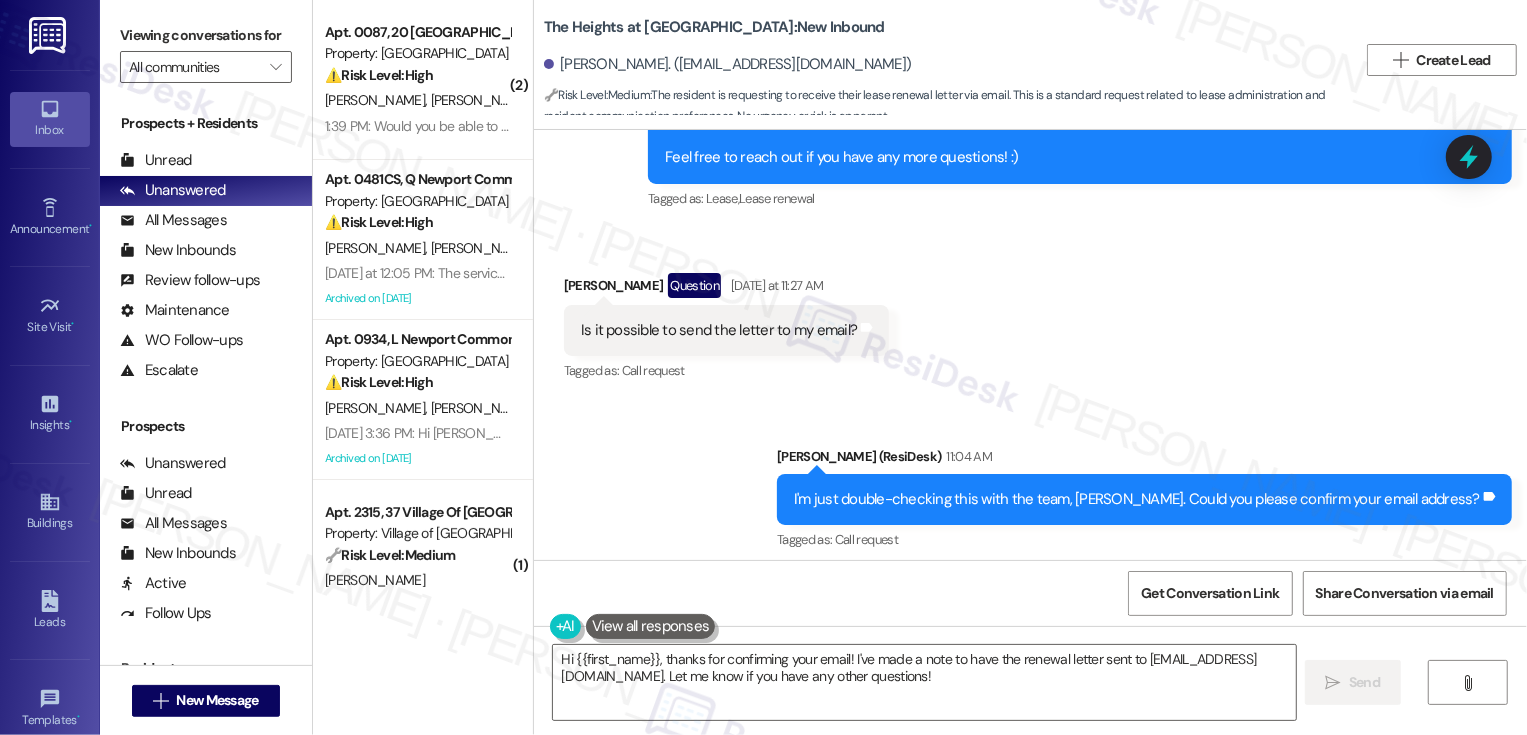 scroll, scrollTop: 2335, scrollLeft: 0, axis: vertical 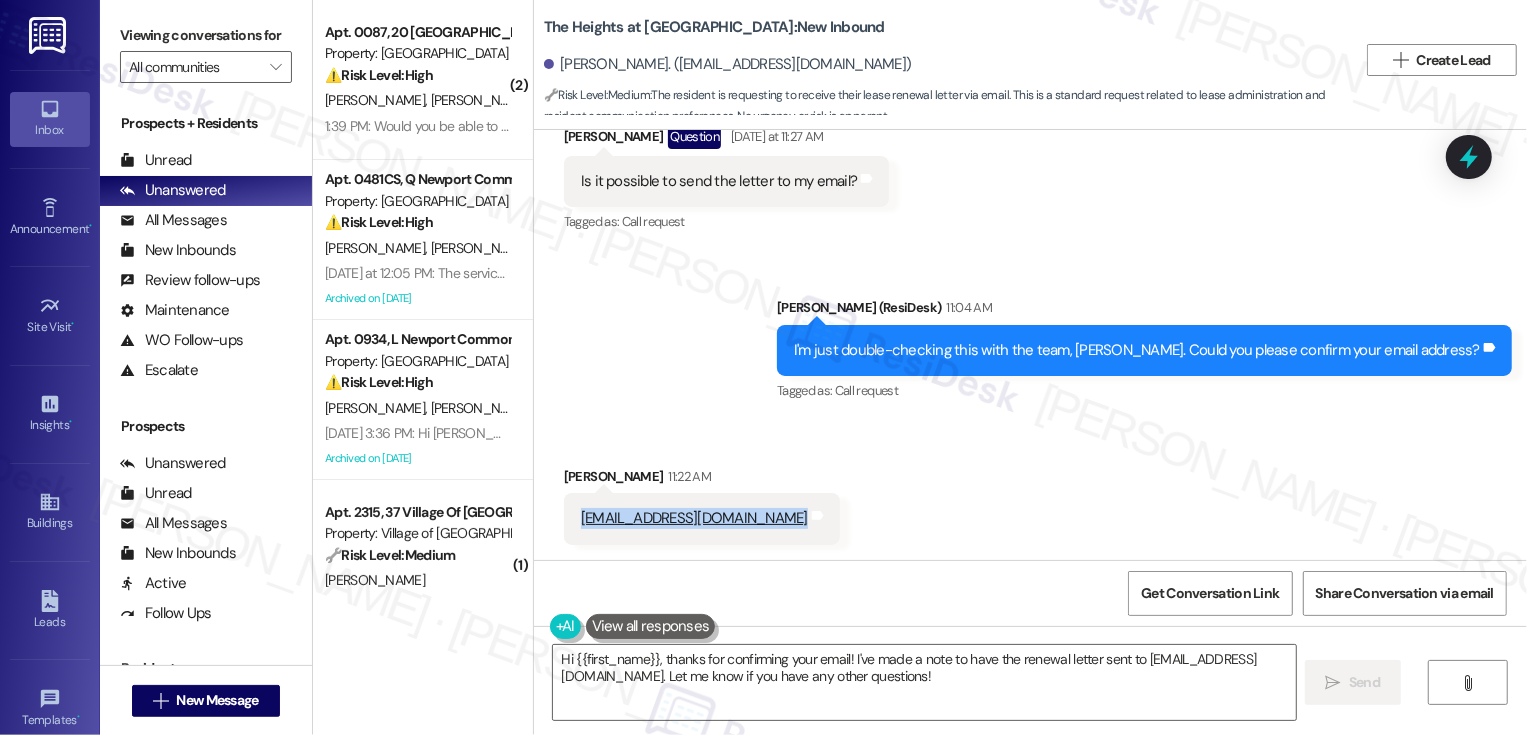 drag, startPoint x: 562, startPoint y: 517, endPoint x: 738, endPoint y: 515, distance: 176.01137 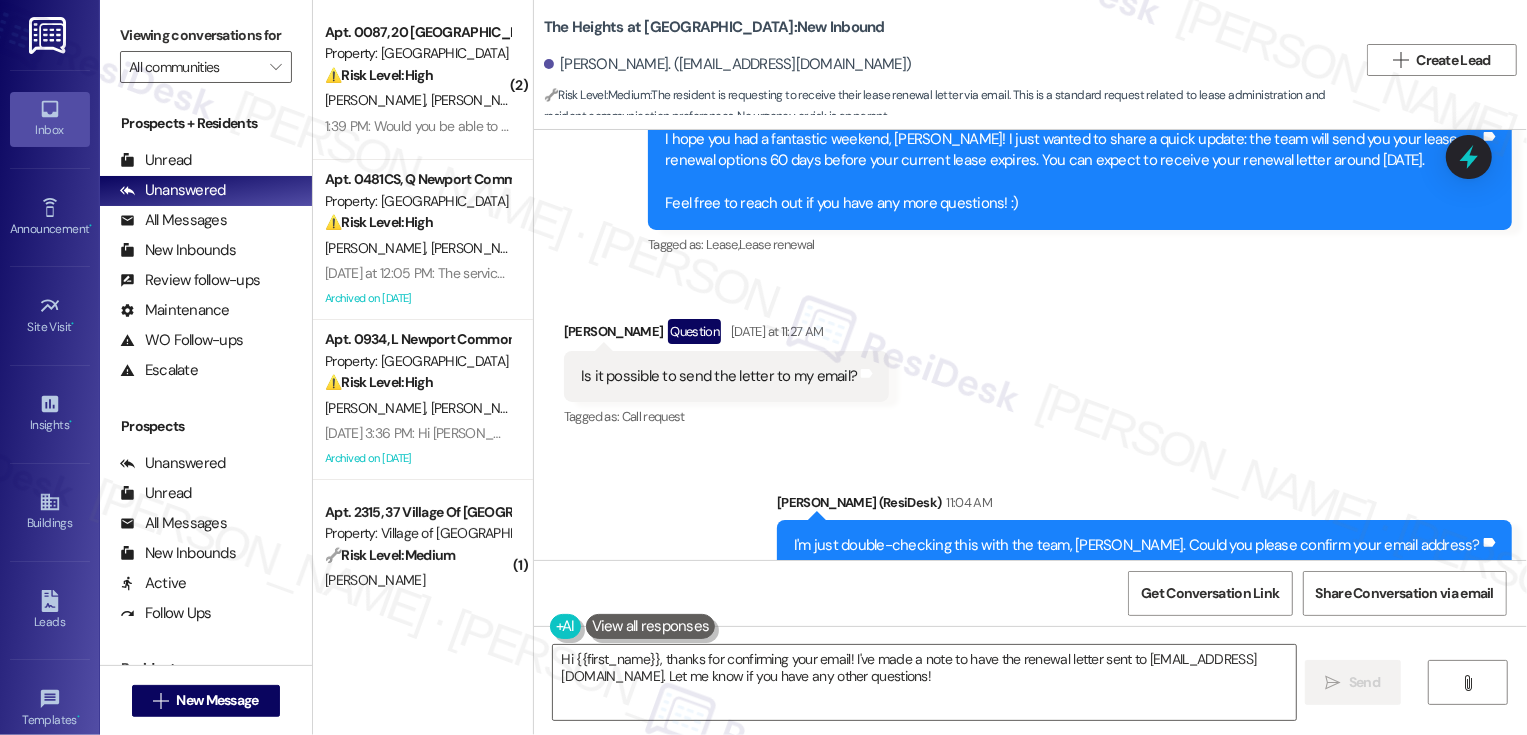 scroll, scrollTop: 2335, scrollLeft: 0, axis: vertical 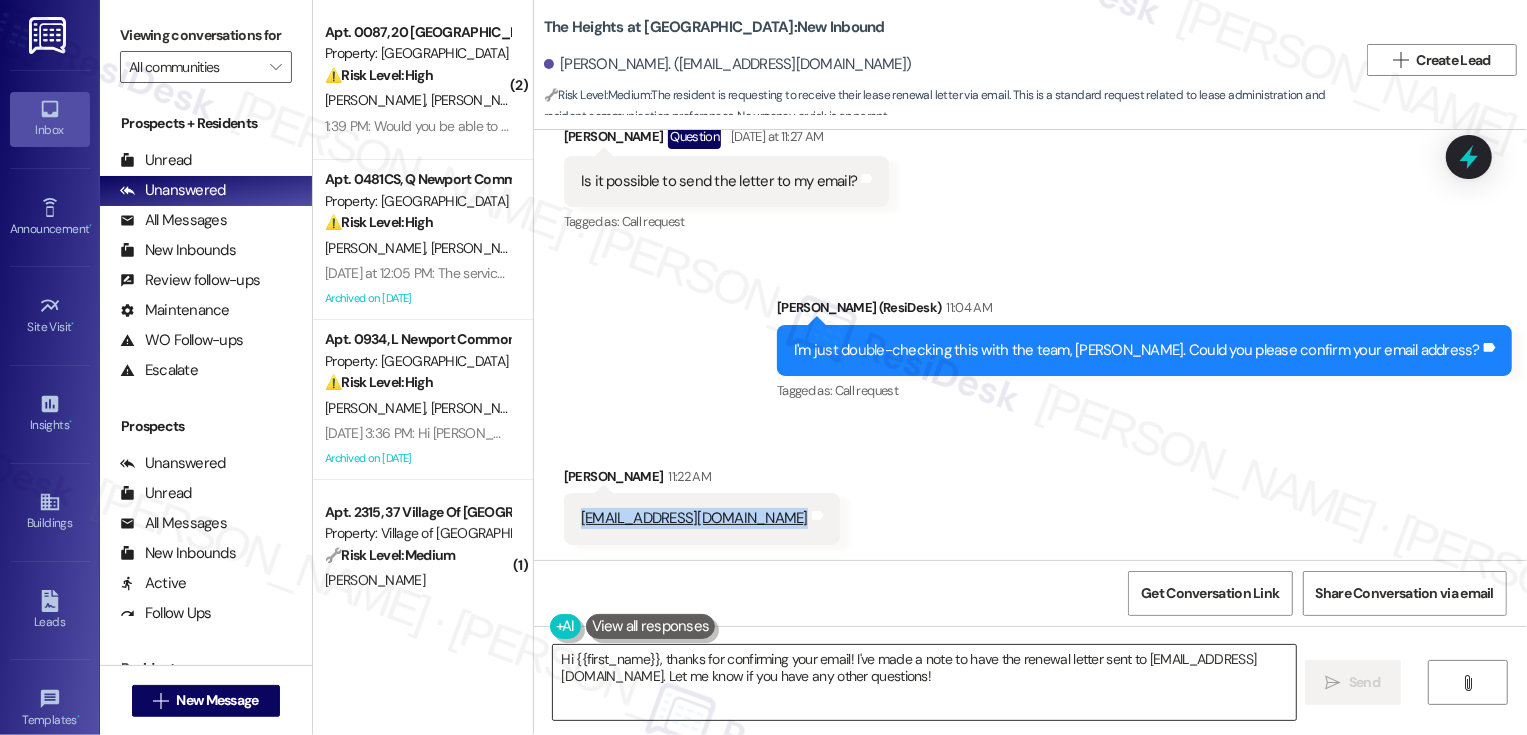 click on "Hi {{first_name}}, thanks for confirming your email! I've made a note to have the renewal letter sent to jaeseung100@hotmail.com. Let me know if you have any other questions!" at bounding box center [924, 682] 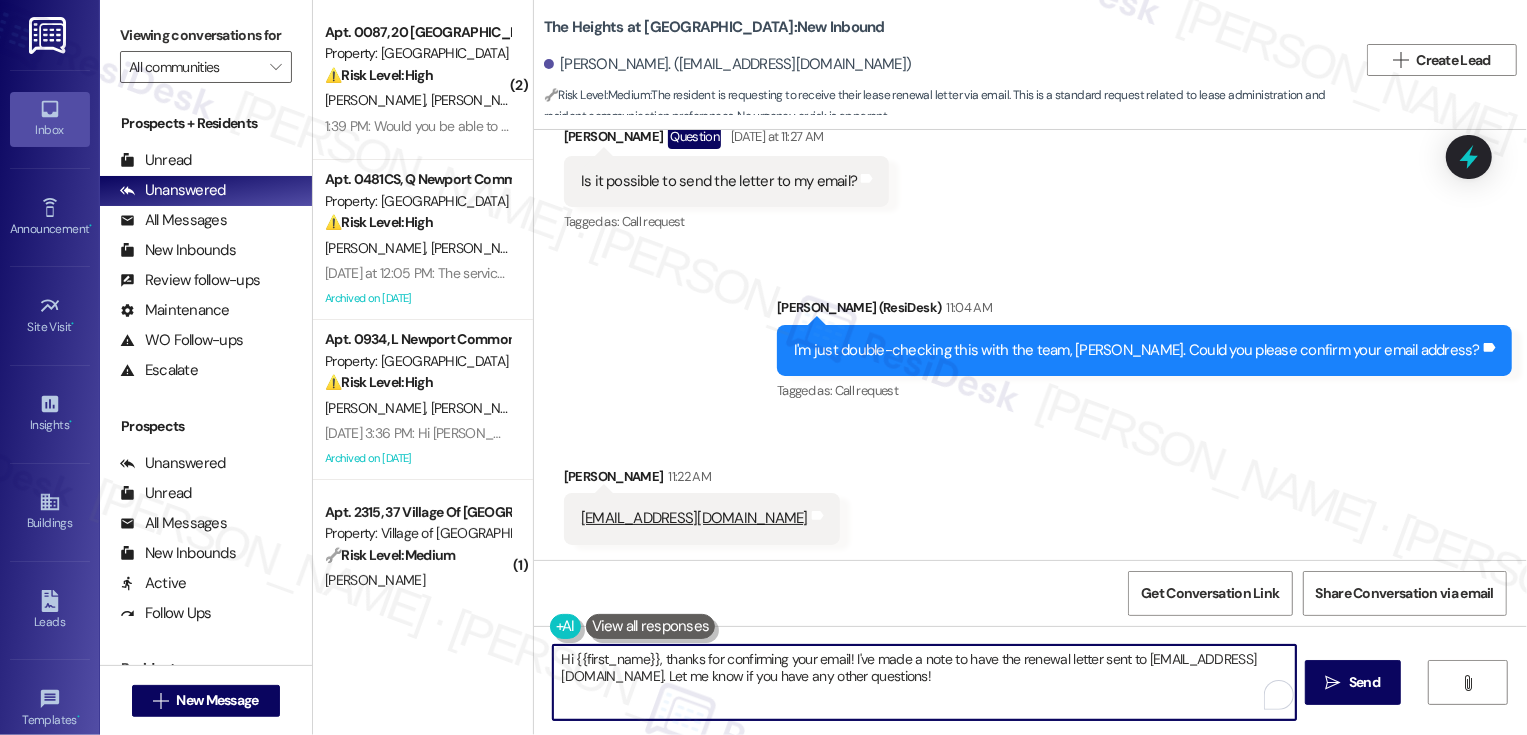 click on "Hi {{first_name}}, thanks for confirming your email! I've made a note to have the renewal letter sent to jaeseung100@hotmail.com. Let me know if you have any other questions!" at bounding box center (924, 682) 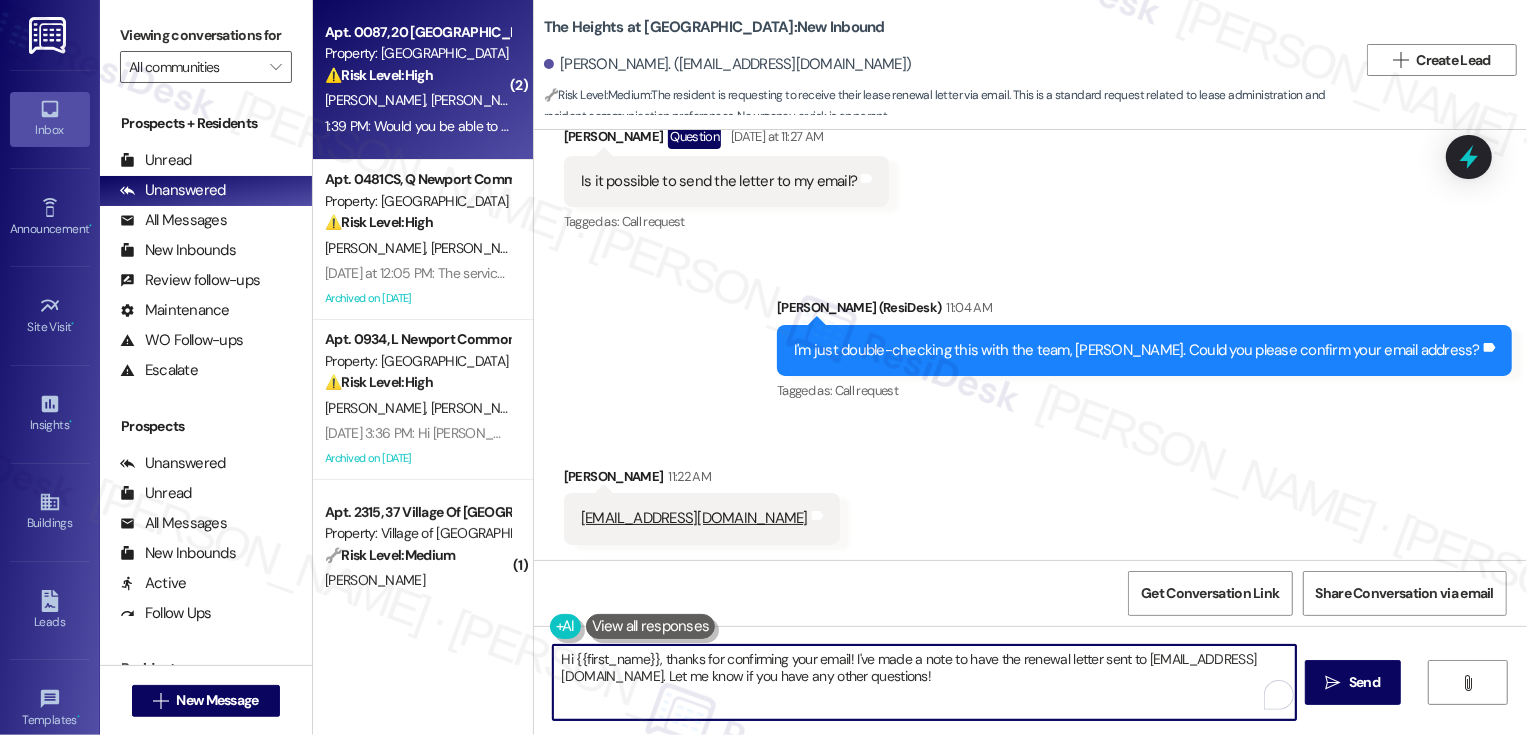click on "1:39 PM: Would you be able to divide each month's rent so Nicholas and I are each able to pay half of it on our portals? That way one of us doesn't have to pay the entire rent and then the other has to Venmo. I remember Janet initially mentioned this to me as an option when we were considering moving in.  1:39 PM: Would you be able to divide each month's rent so Nicholas and I are each able to pay half of it on our portals? That way one of us doesn't have to pay the entire rent and then the other has to Venmo. I remember Janet initially mentioned this to me as an option when we were considering moving in." at bounding box center (417, 126) 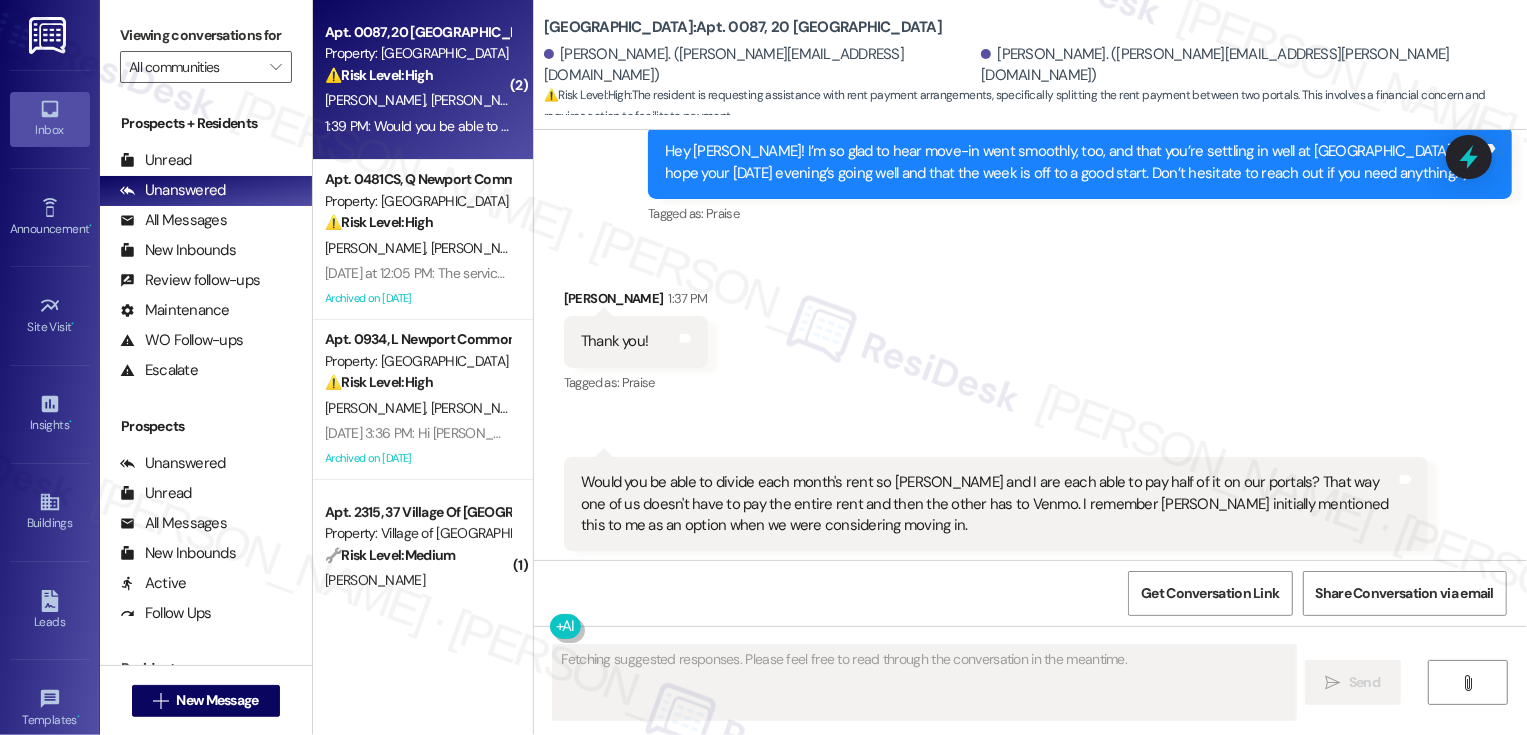 scroll, scrollTop: 1367, scrollLeft: 0, axis: vertical 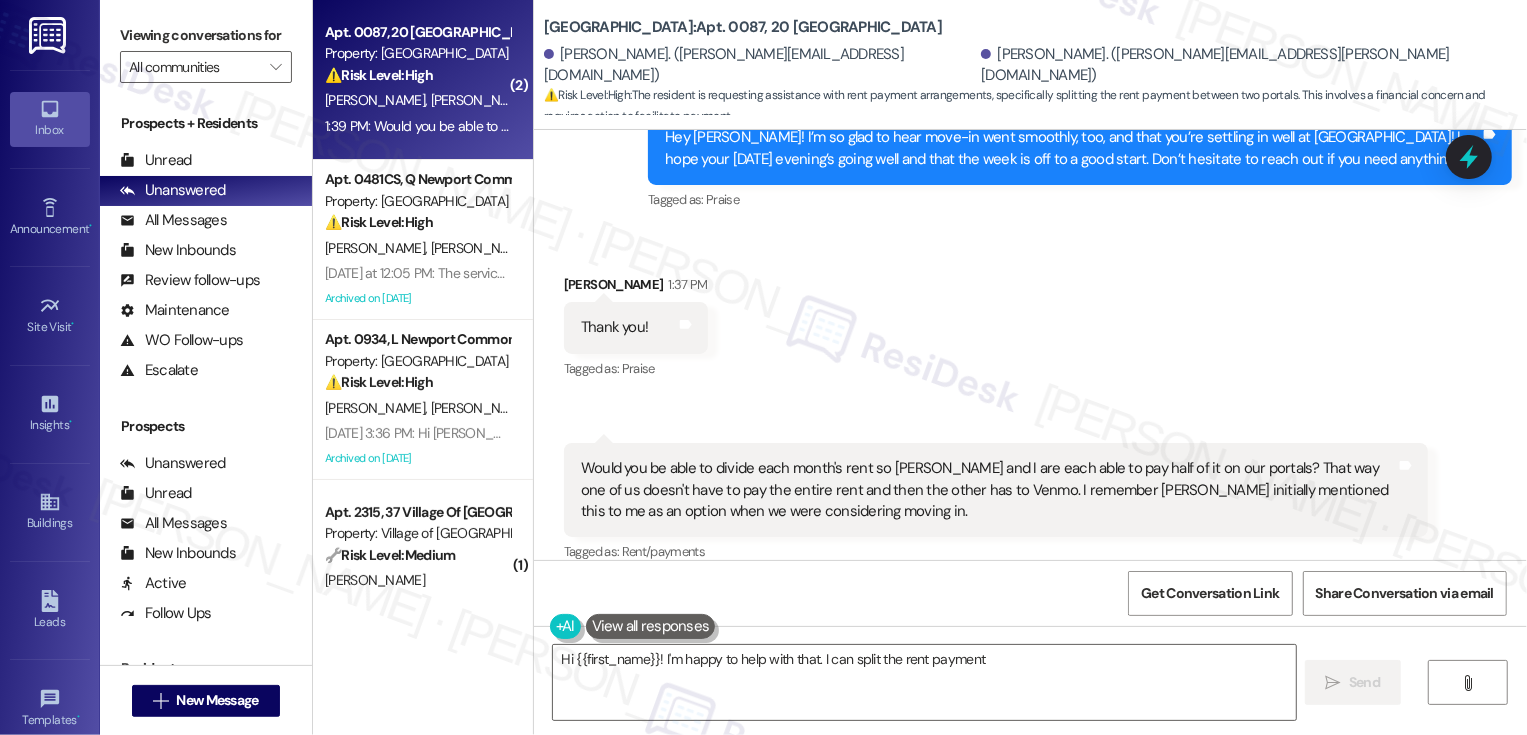 type on "Hi {{first_name}}! I'm happy to help with that. I can split the rent payment" 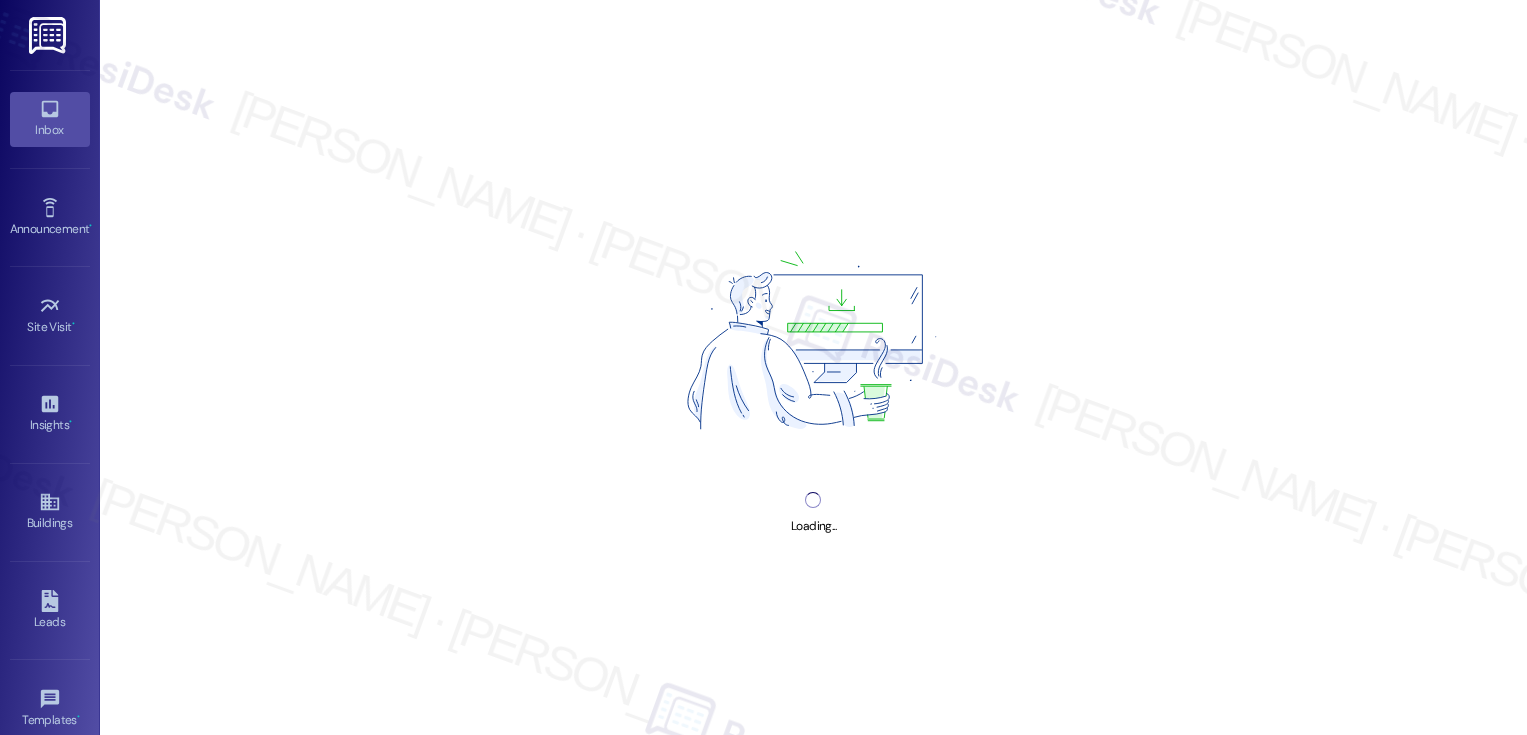 scroll, scrollTop: 0, scrollLeft: 0, axis: both 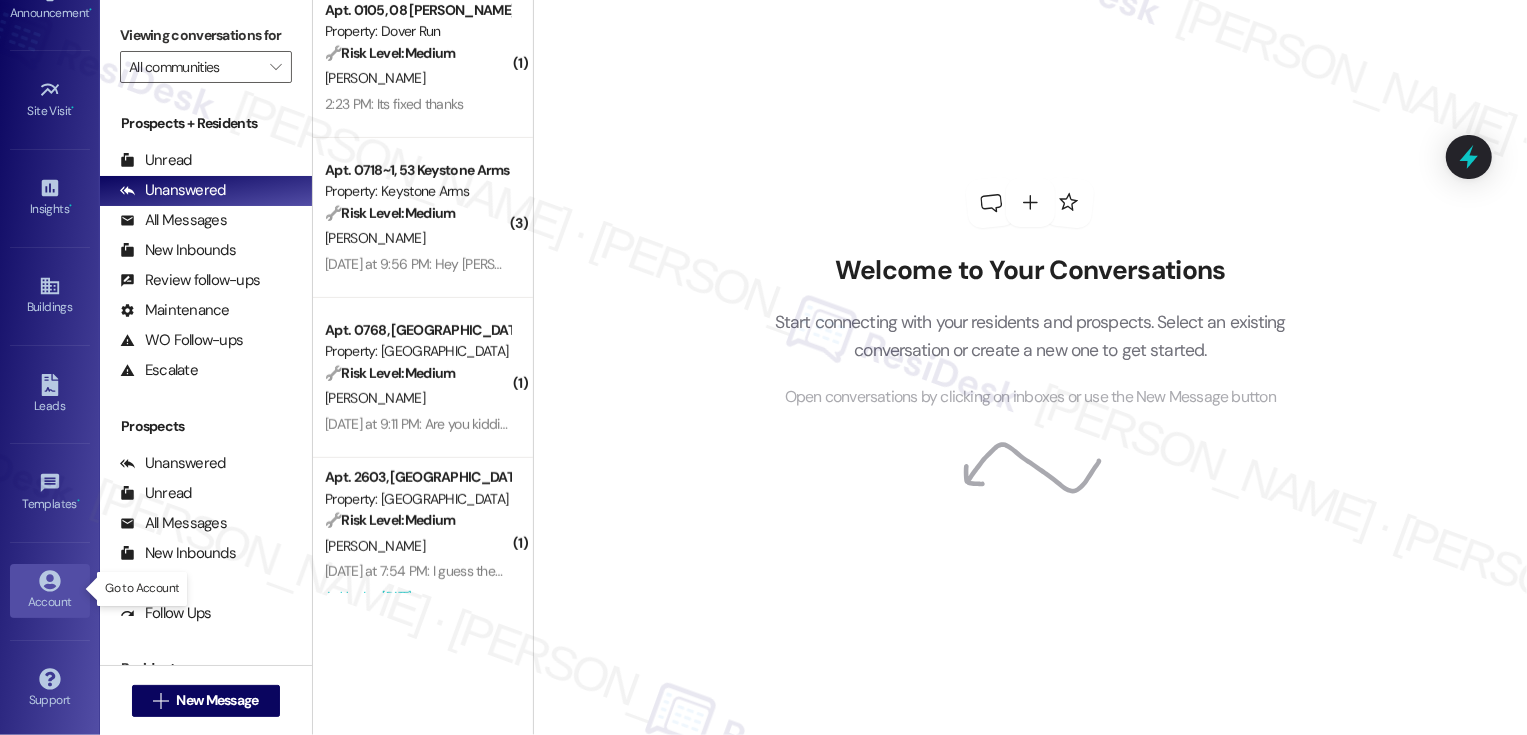 click 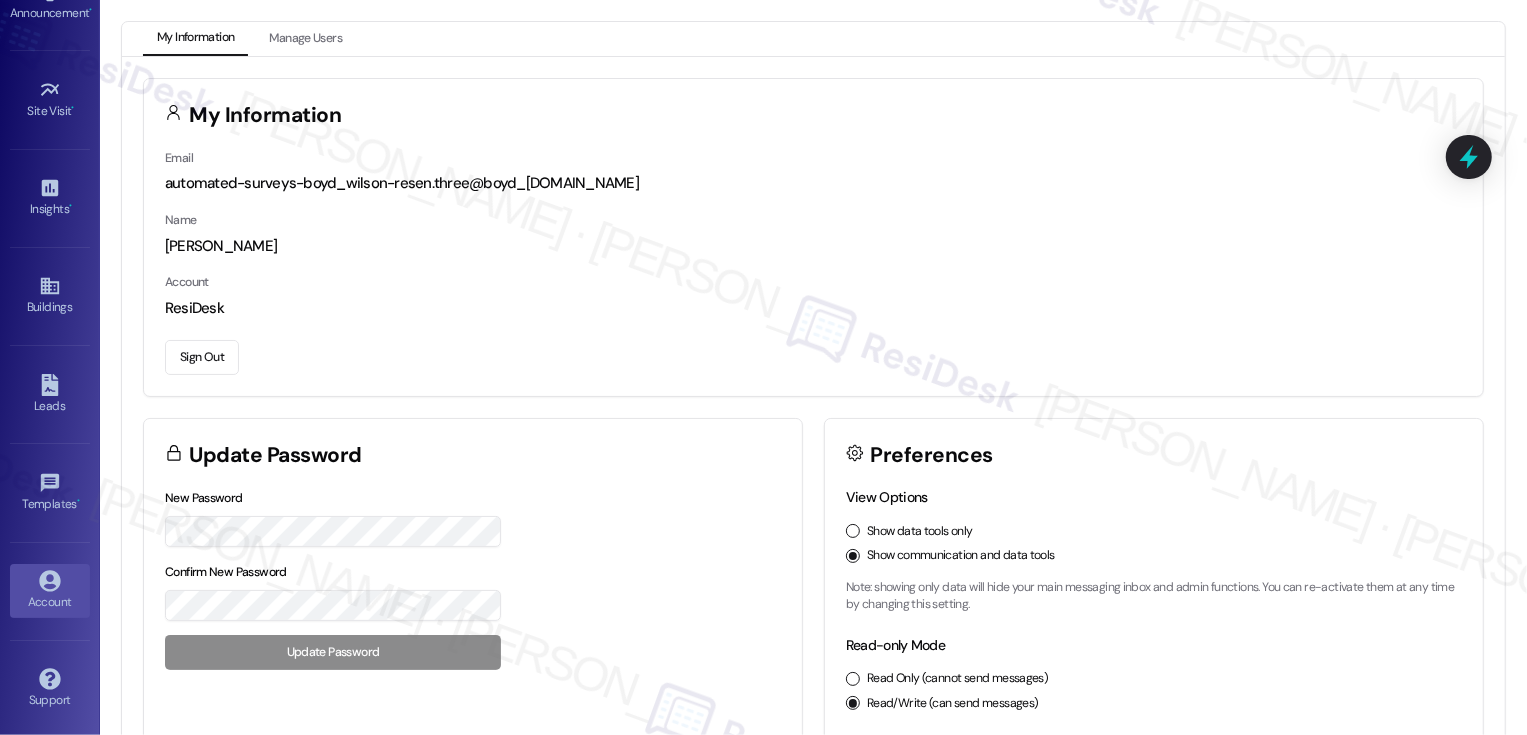 click on "Sign Out" at bounding box center (202, 357) 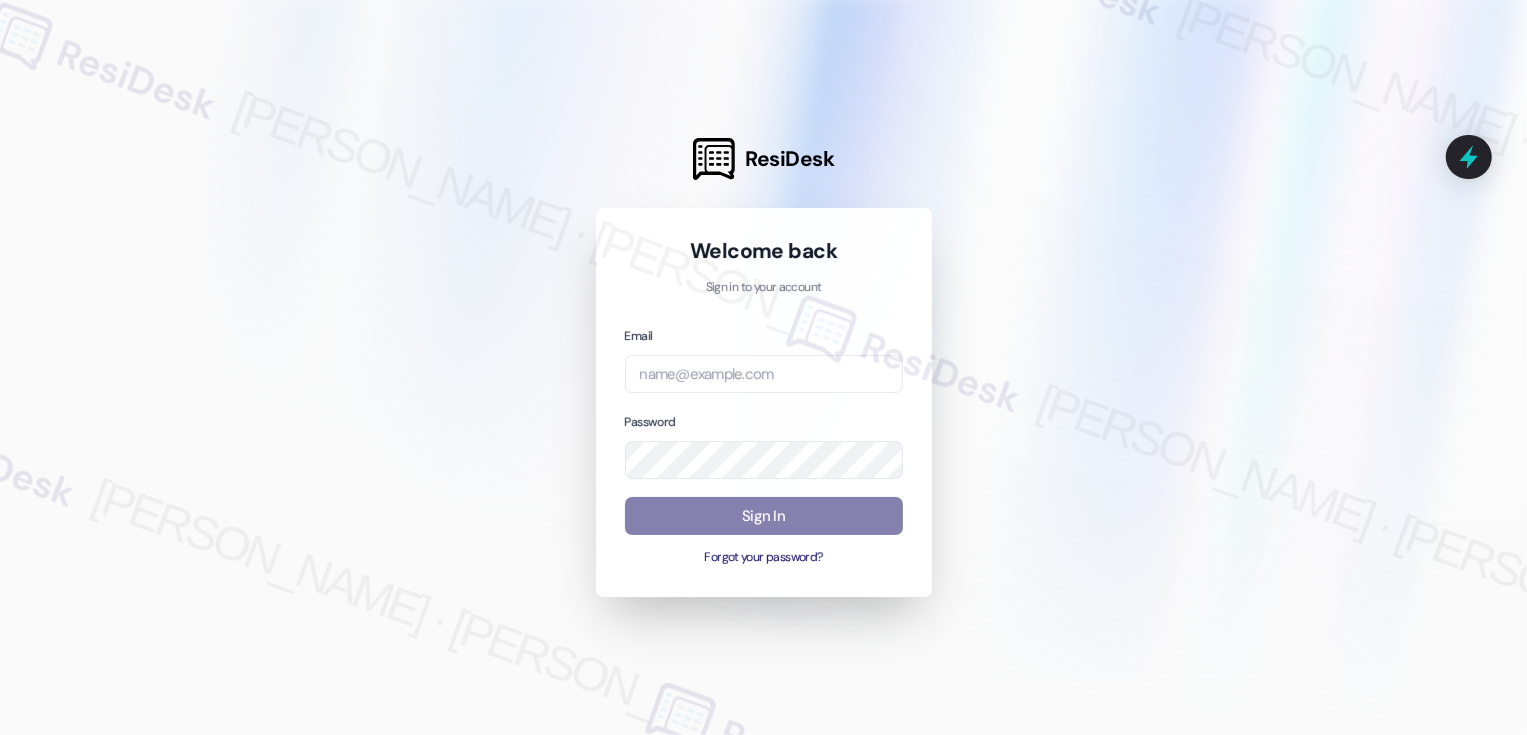 click at bounding box center [763, 367] 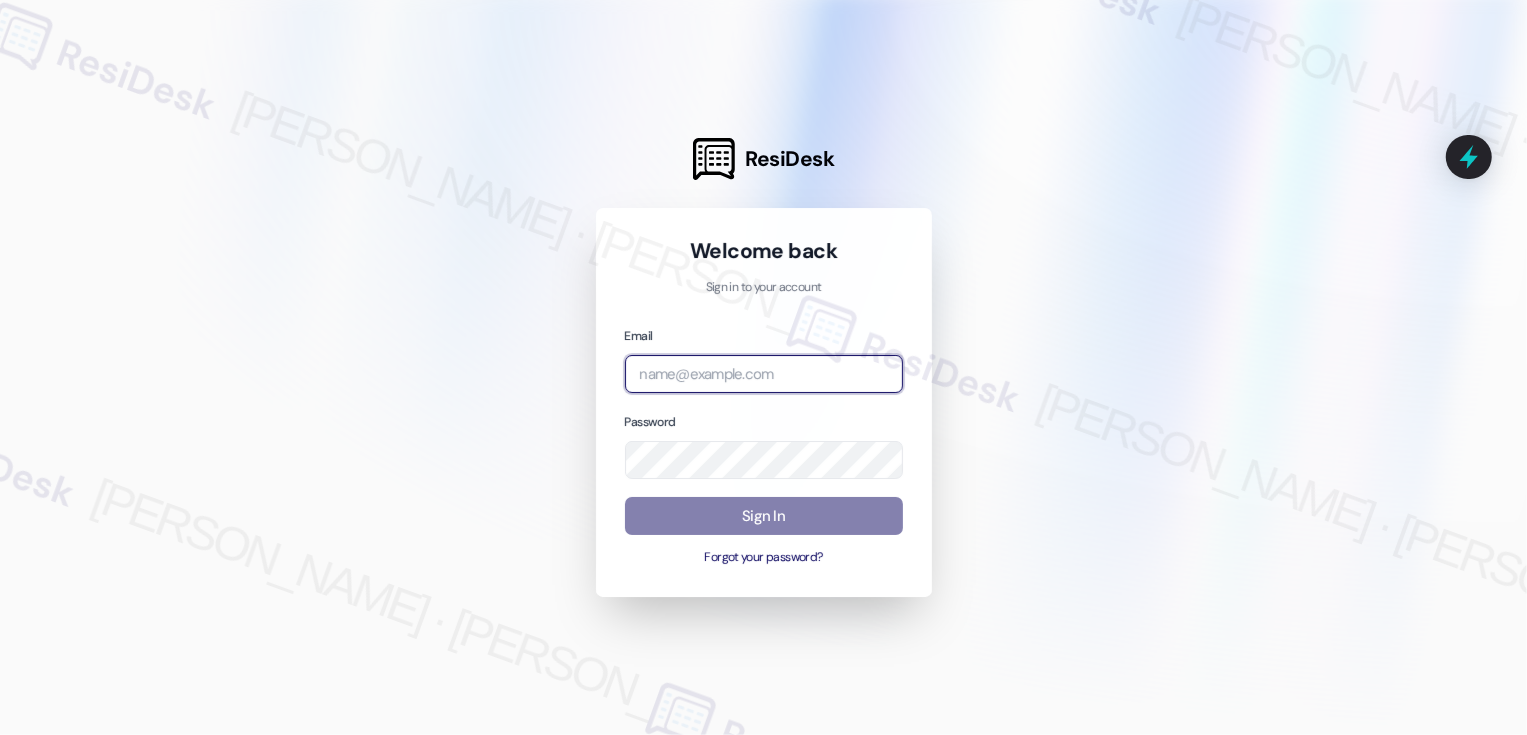 click at bounding box center (764, 374) 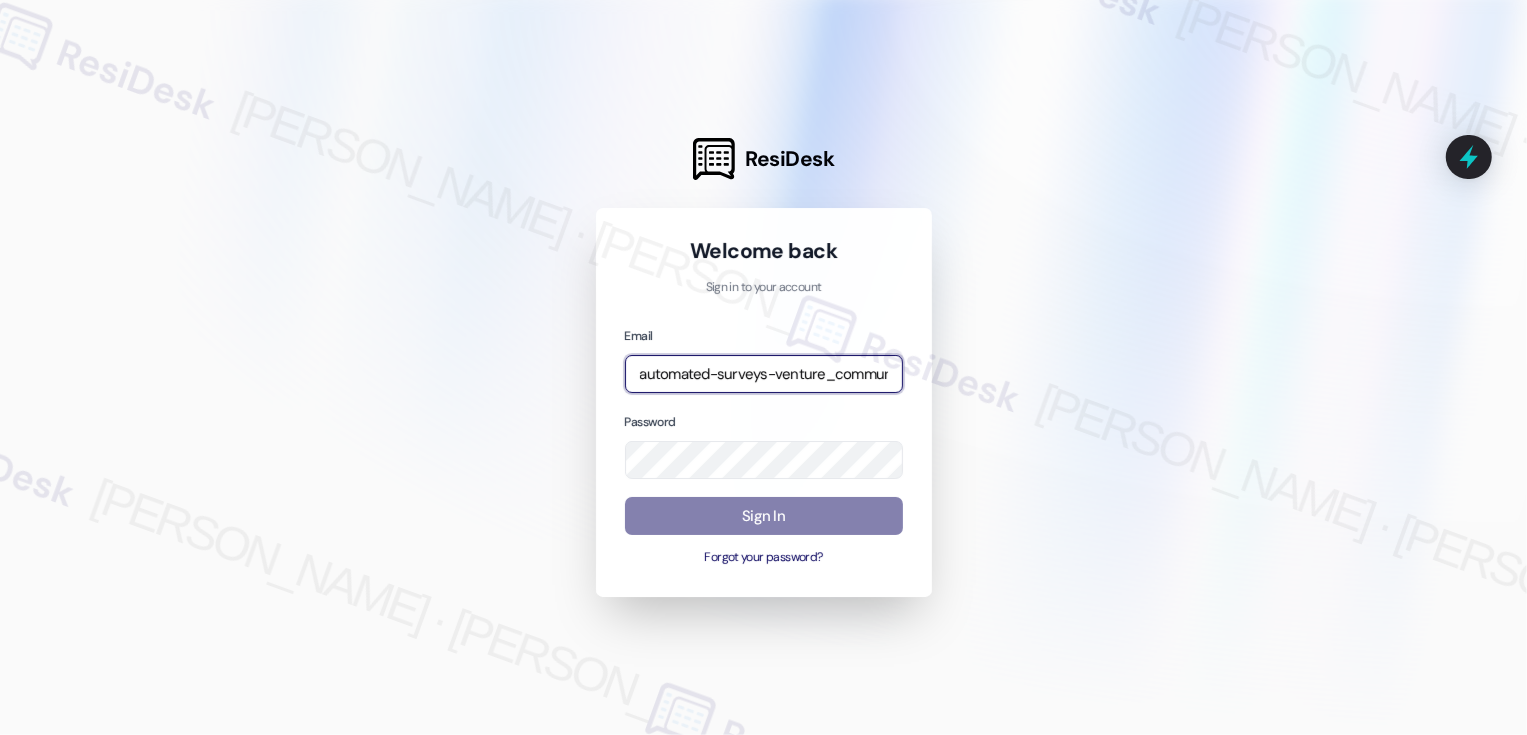 type on "automated-surveys-venture_communities-[PERSON_NAME].[PERSON_NAME]@venture_[DOMAIN_NAME]" 